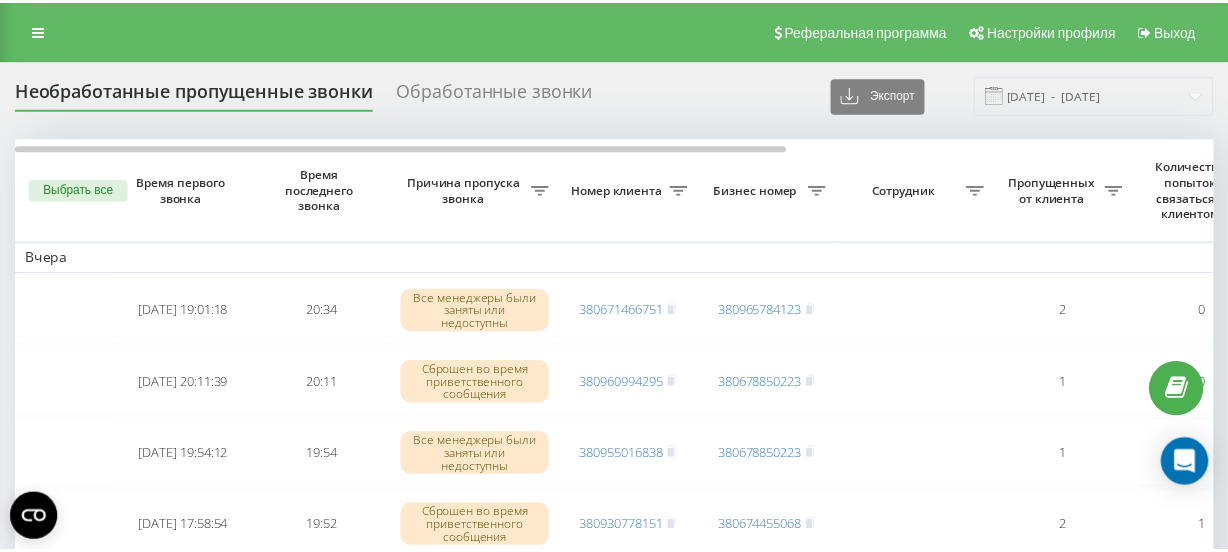 scroll, scrollTop: 0, scrollLeft: 0, axis: both 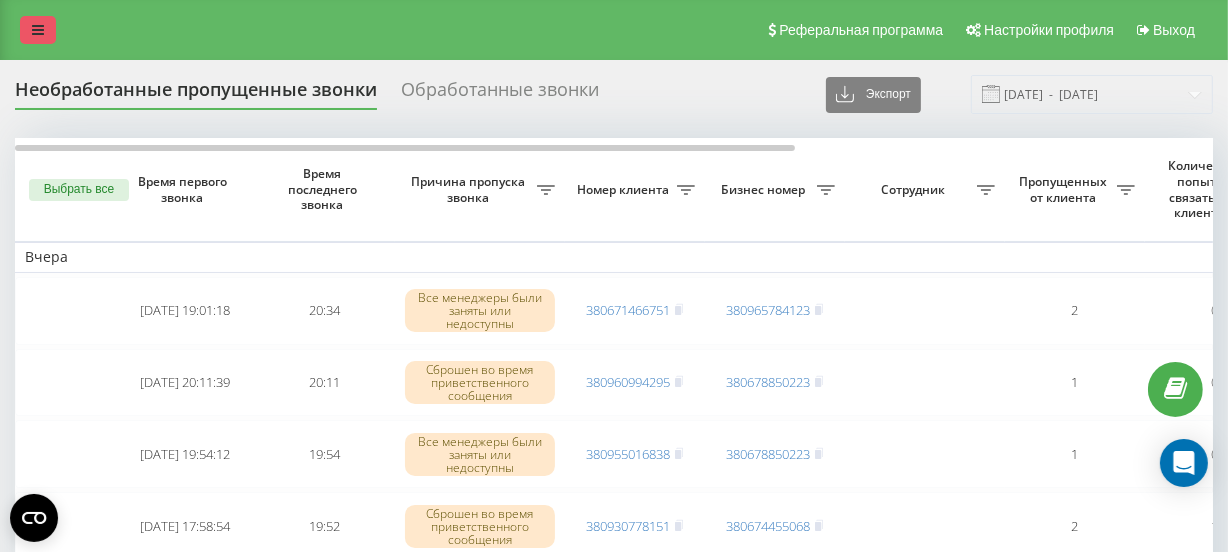 click at bounding box center [38, 30] 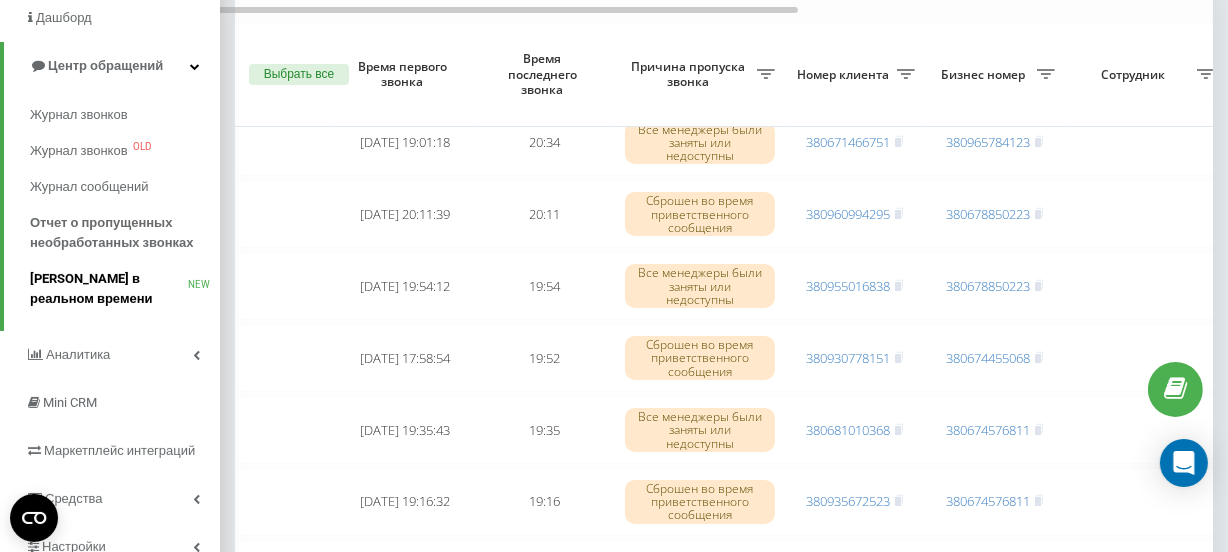 scroll, scrollTop: 272, scrollLeft: 0, axis: vertical 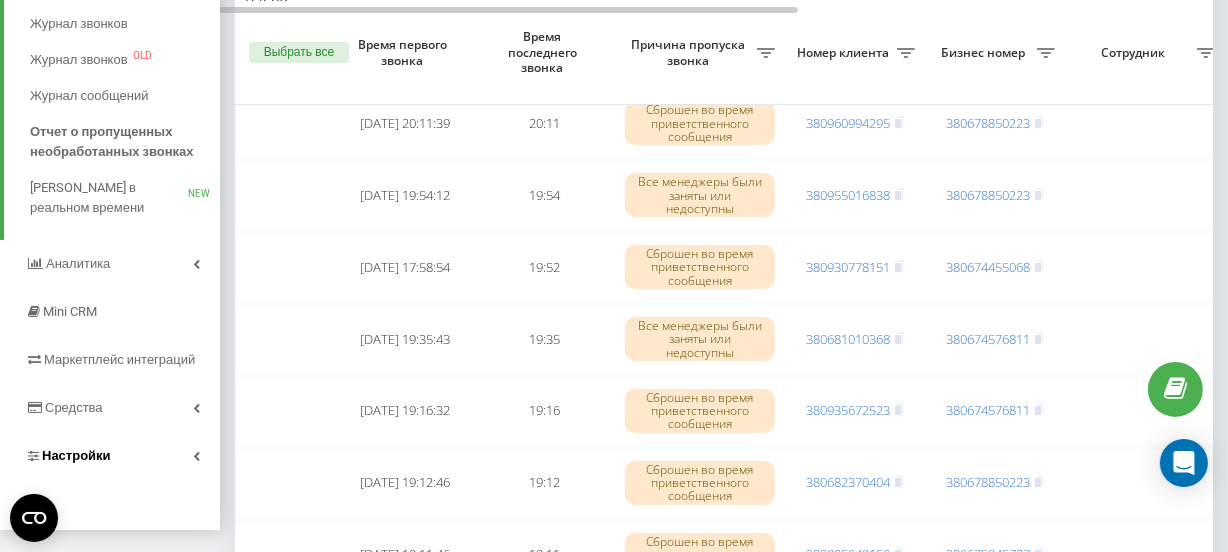 click on "Настройки" at bounding box center (76, 455) 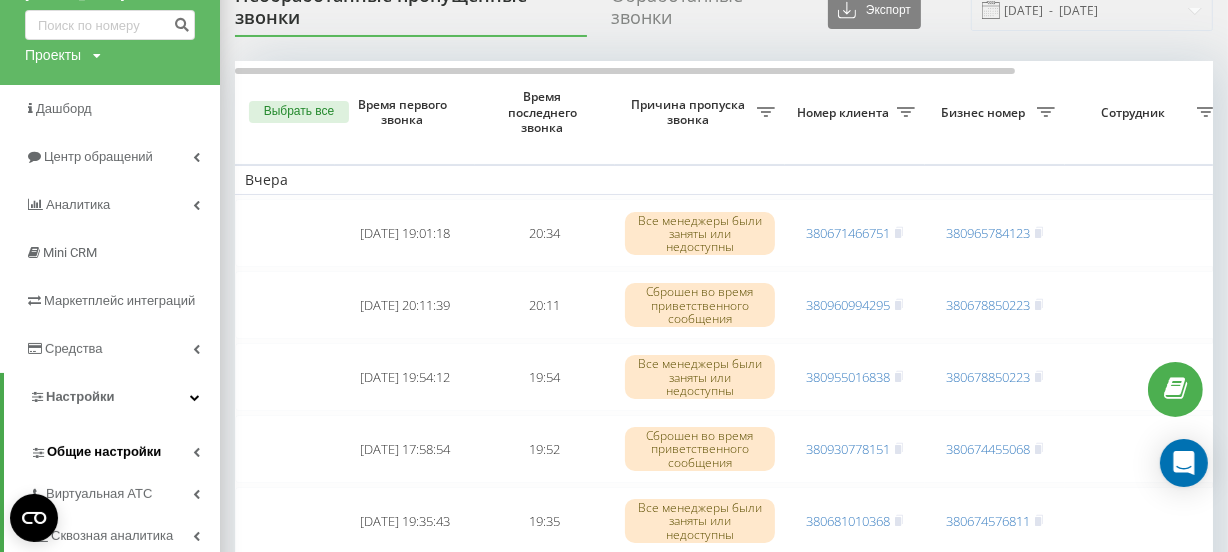 scroll, scrollTop: 122, scrollLeft: 0, axis: vertical 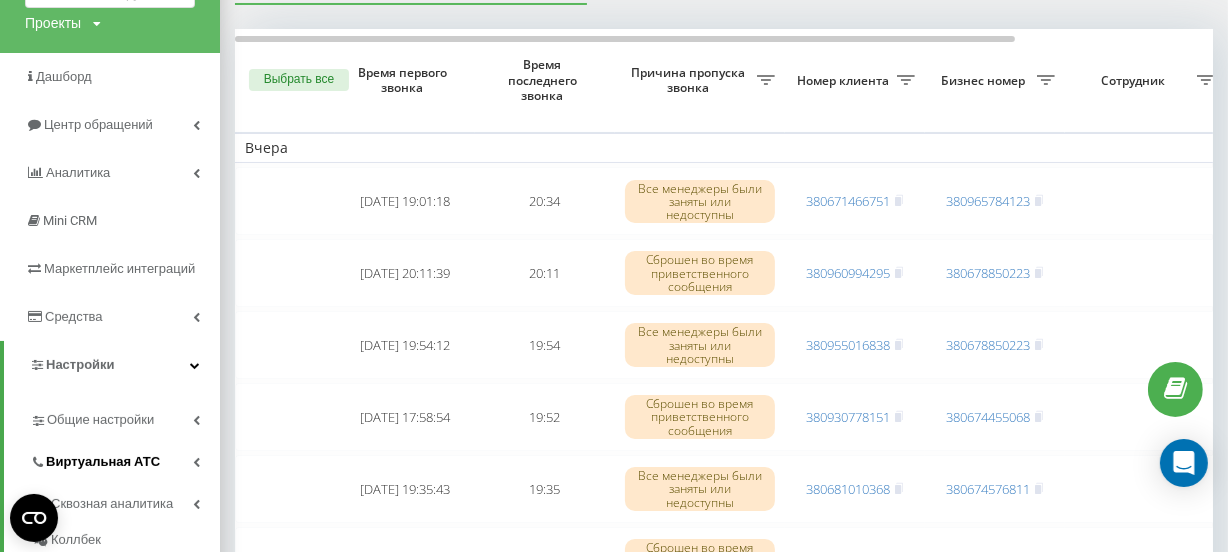 click on "Виртуальная АТС" at bounding box center [103, 462] 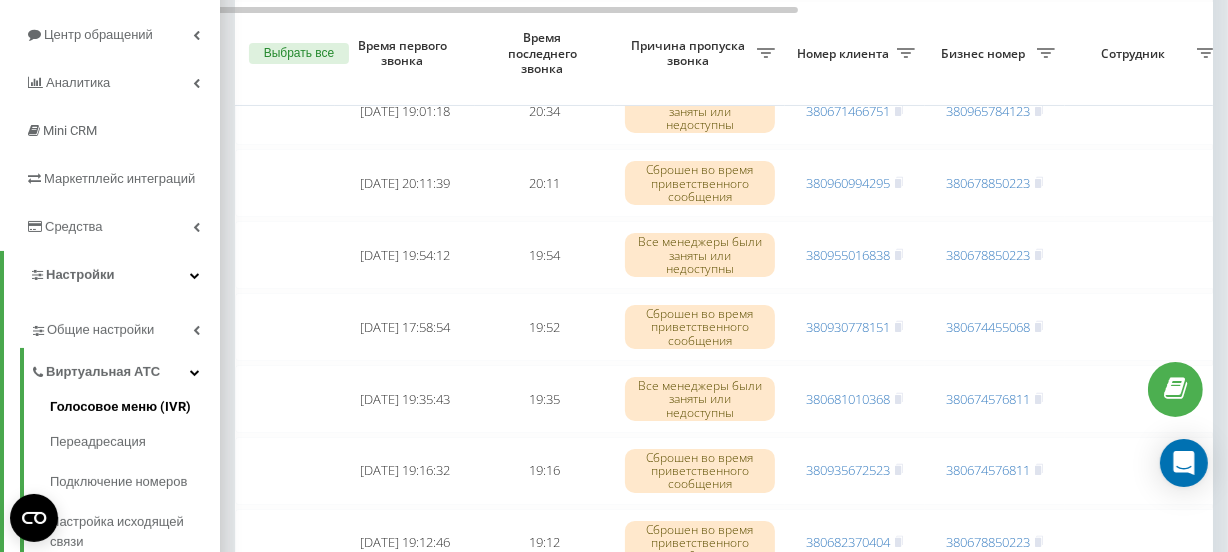 scroll, scrollTop: 213, scrollLeft: 0, axis: vertical 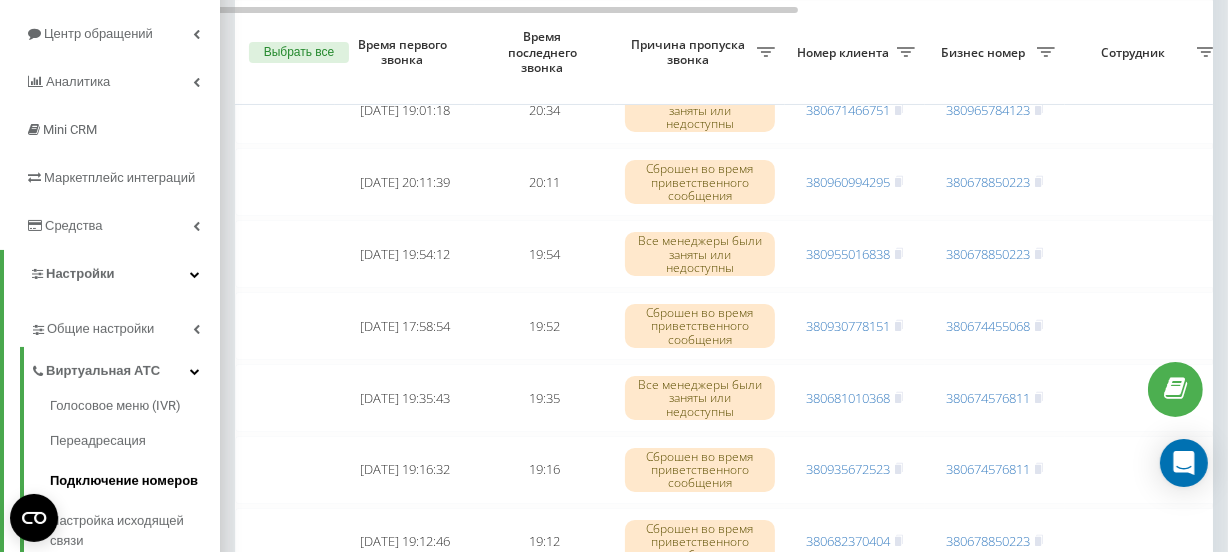 click on "Подключение номеров" at bounding box center [135, 481] 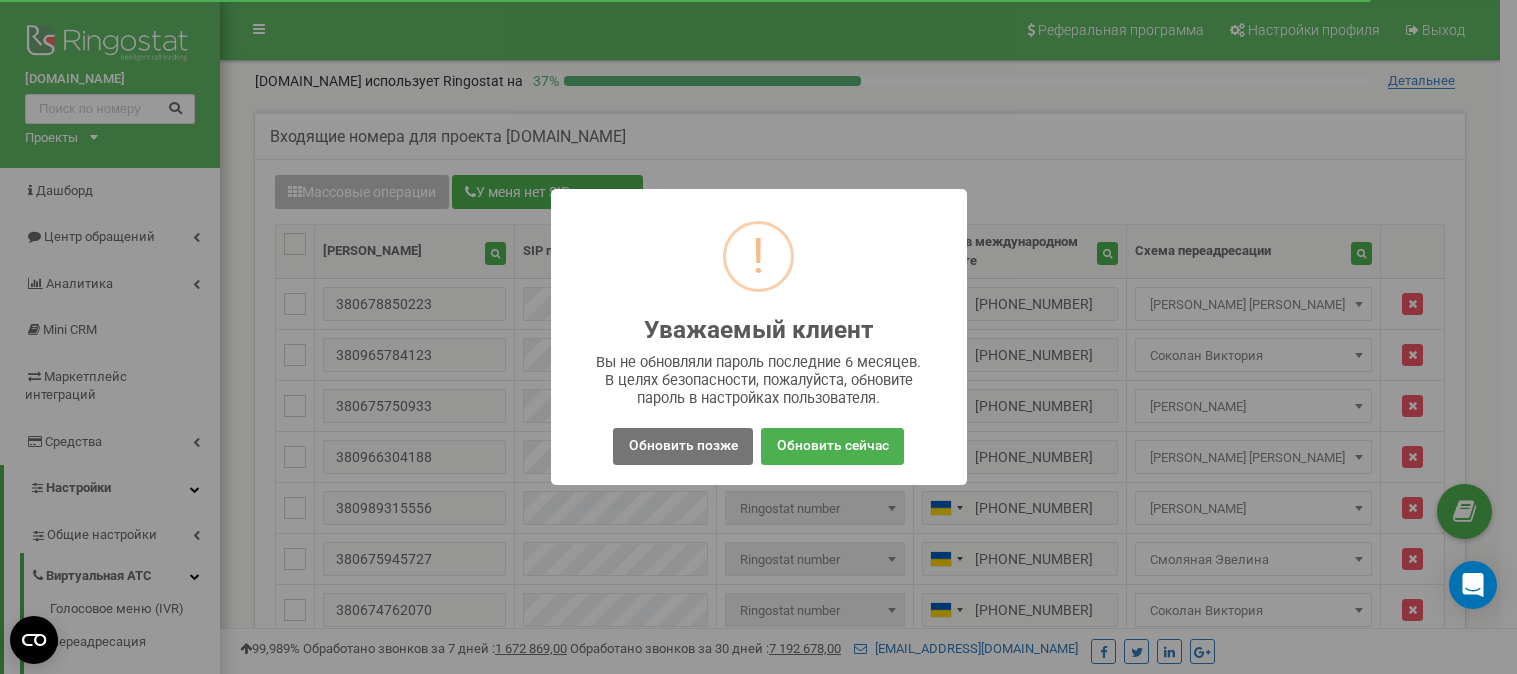 scroll, scrollTop: 0, scrollLeft: 0, axis: both 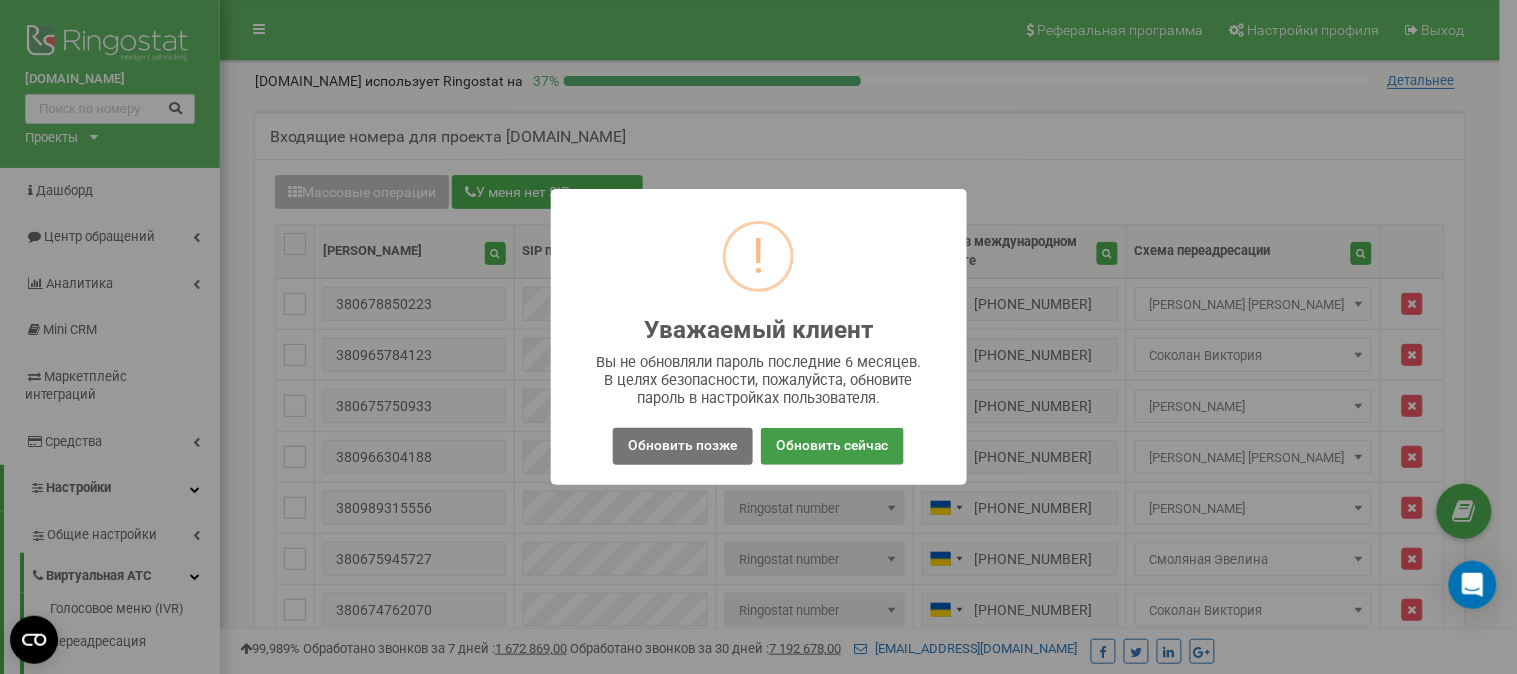 click on "Обновить сейчас" at bounding box center [832, 446] 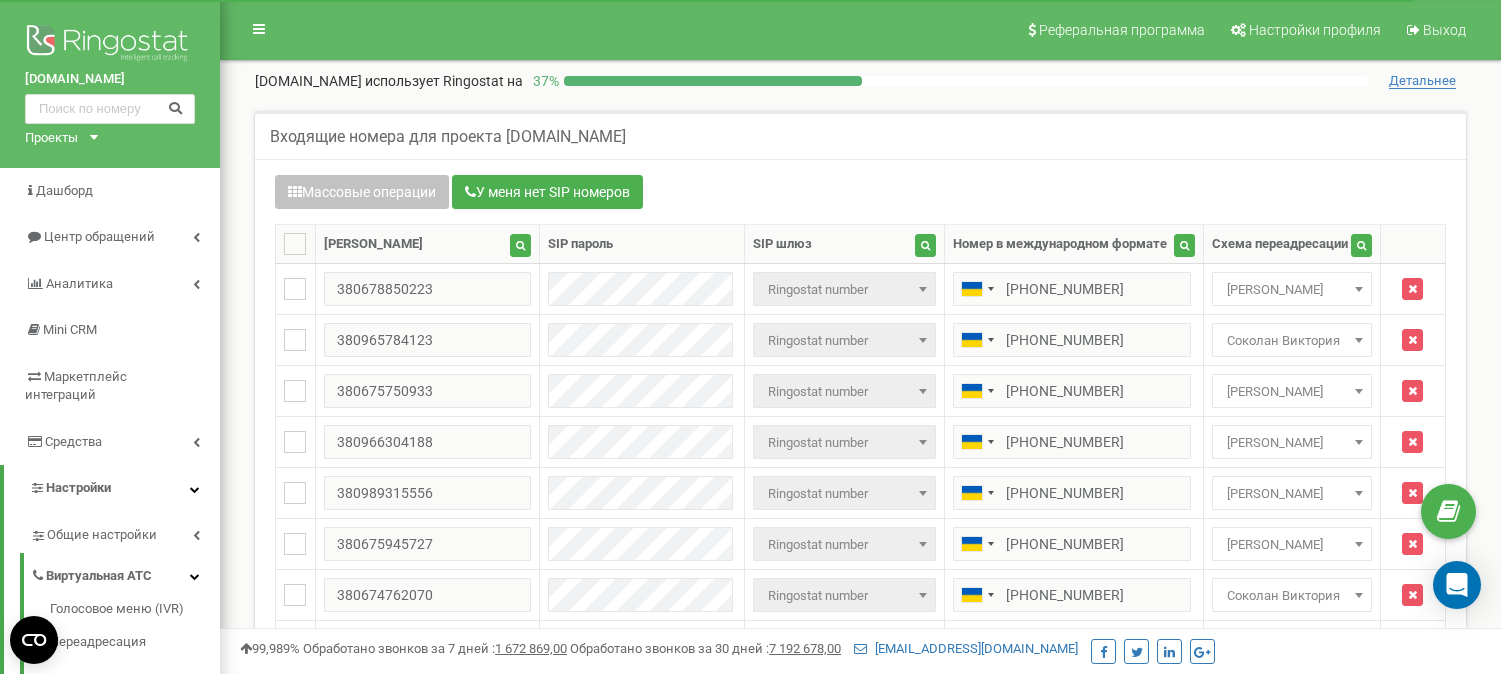 scroll, scrollTop: 333, scrollLeft: 0, axis: vertical 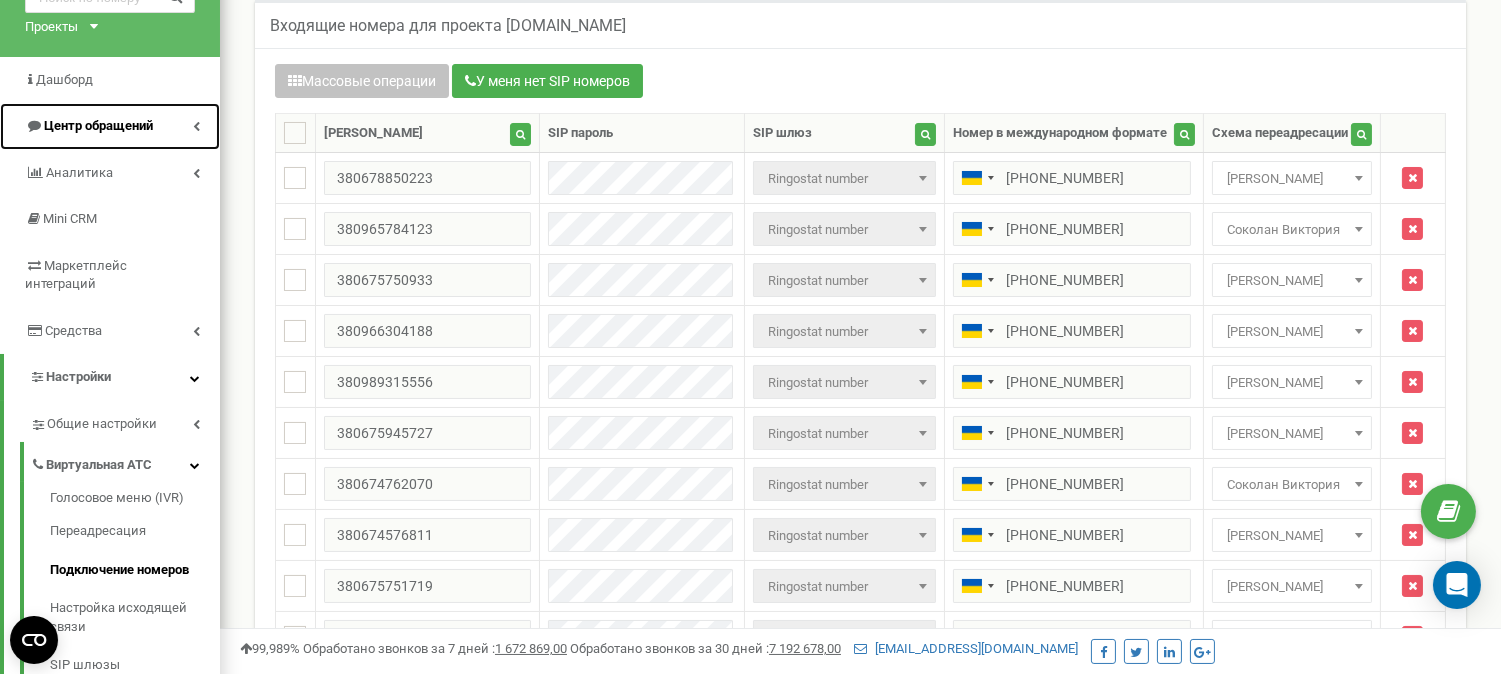 click on "Центр обращений" at bounding box center [98, 125] 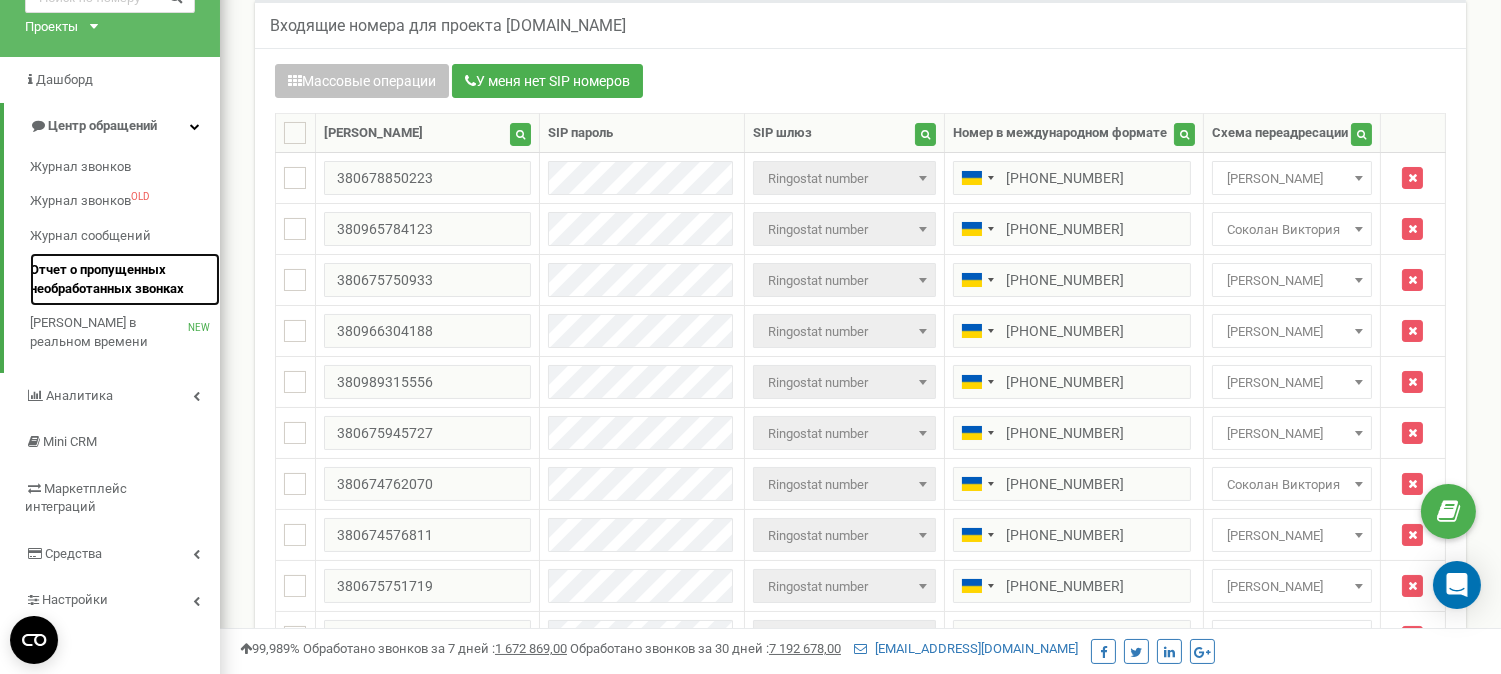 click on "Отчет о пропущенных необработанных звонках" at bounding box center (120, 279) 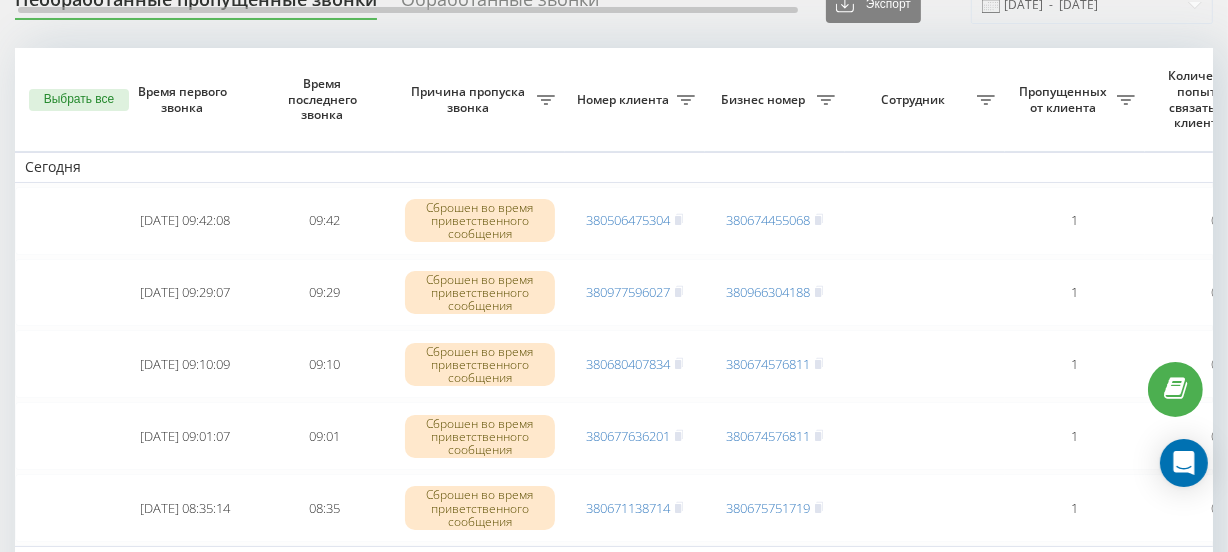 scroll, scrollTop: 181, scrollLeft: 0, axis: vertical 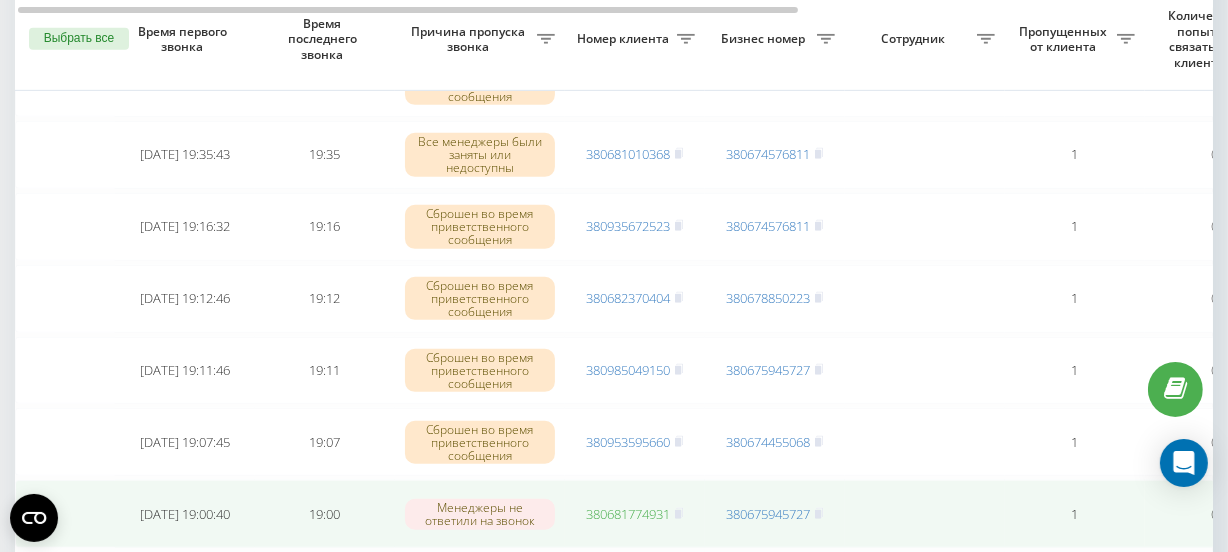 click on "380681774931" at bounding box center [628, 514] 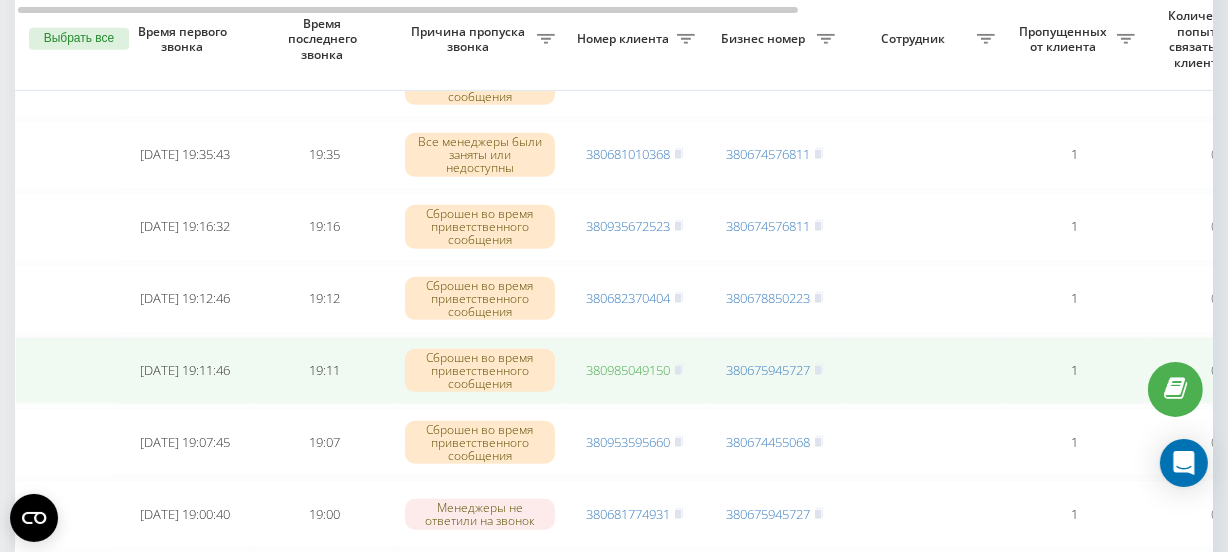 click on "380985049150" at bounding box center [628, 370] 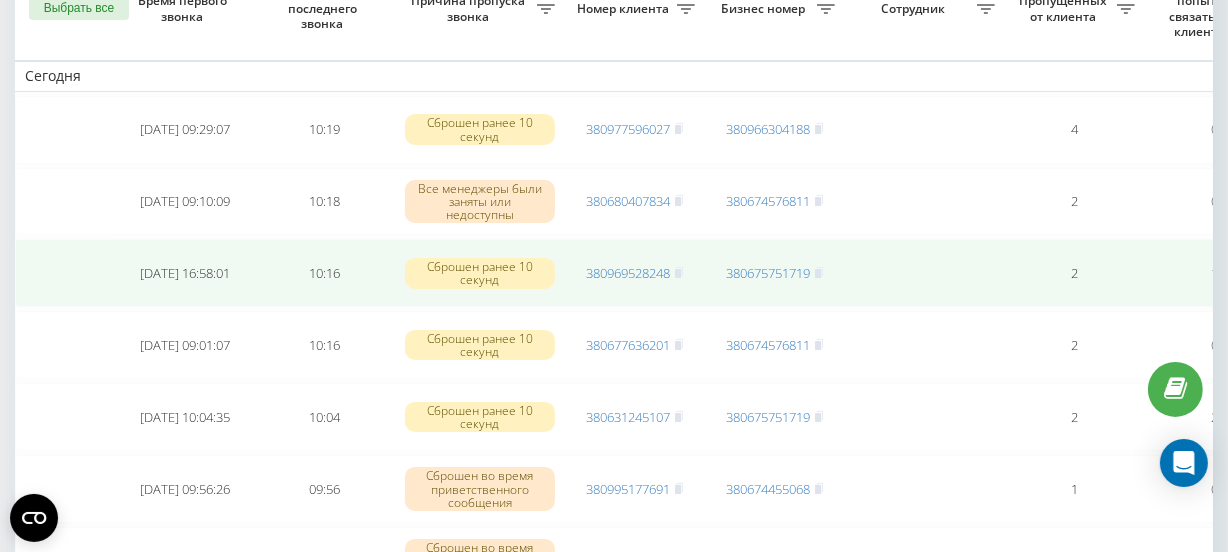 scroll, scrollTop: 0, scrollLeft: 0, axis: both 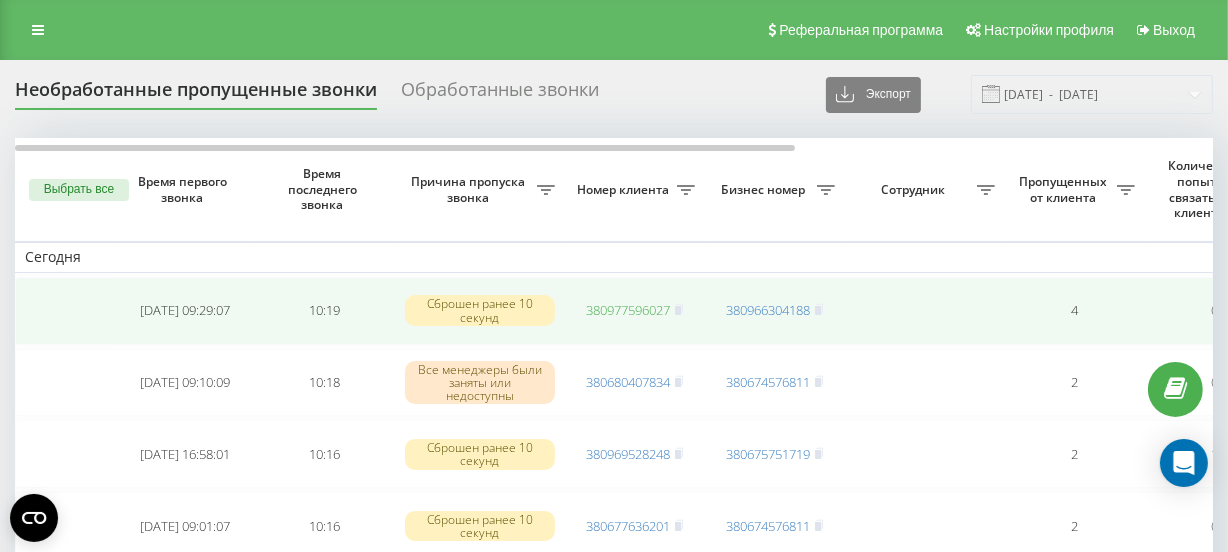 click on "380977596027" at bounding box center (628, 310) 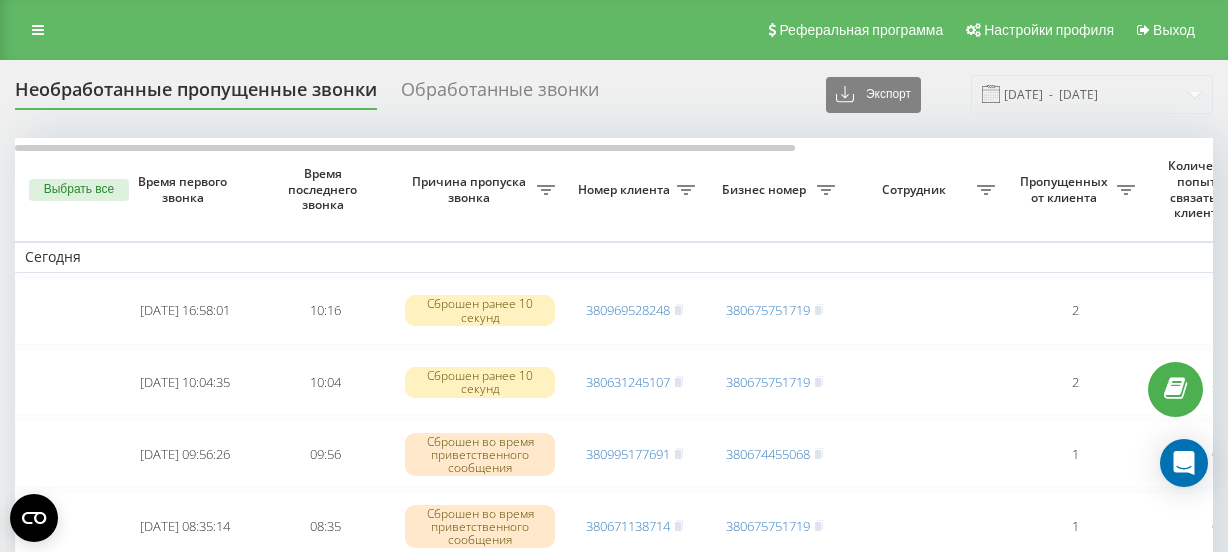scroll, scrollTop: 0, scrollLeft: 0, axis: both 